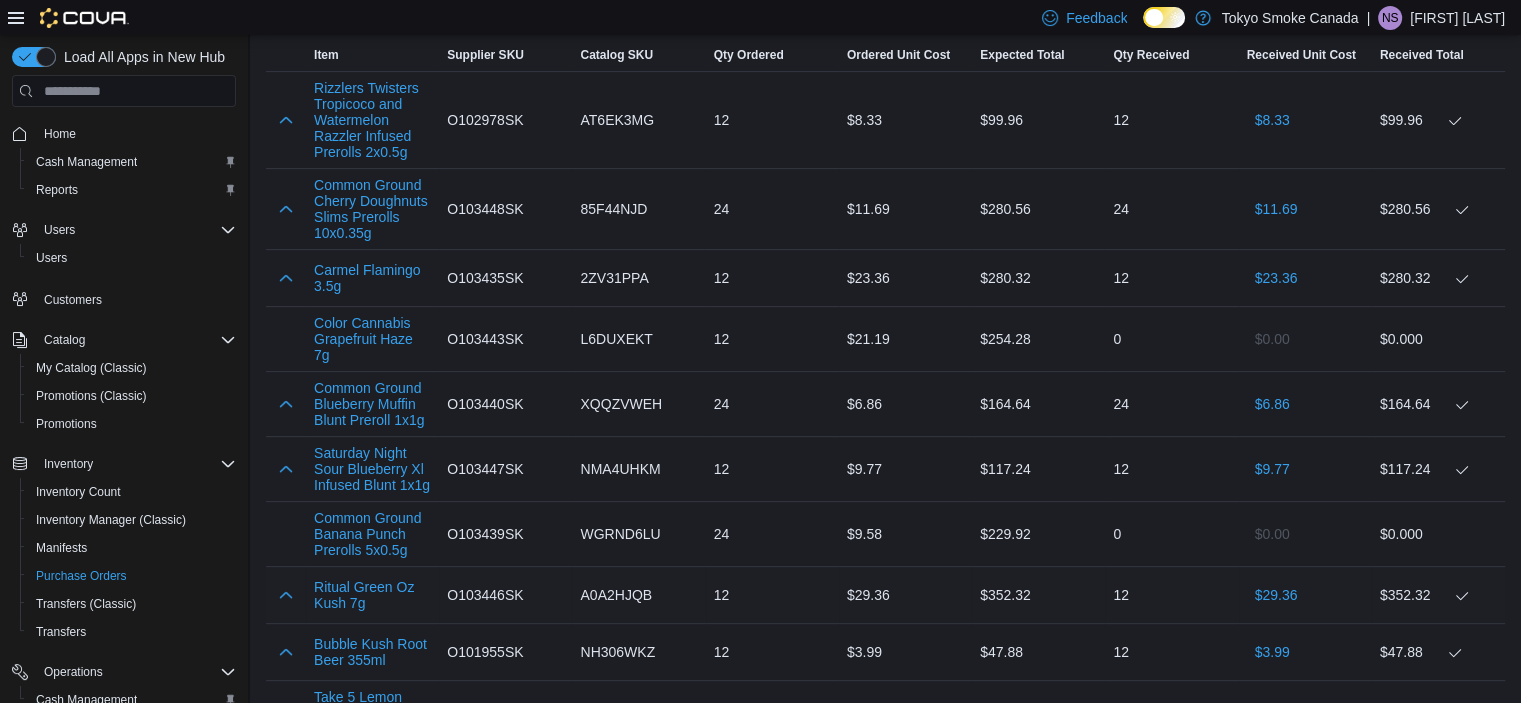 scroll, scrollTop: 500, scrollLeft: 0, axis: vertical 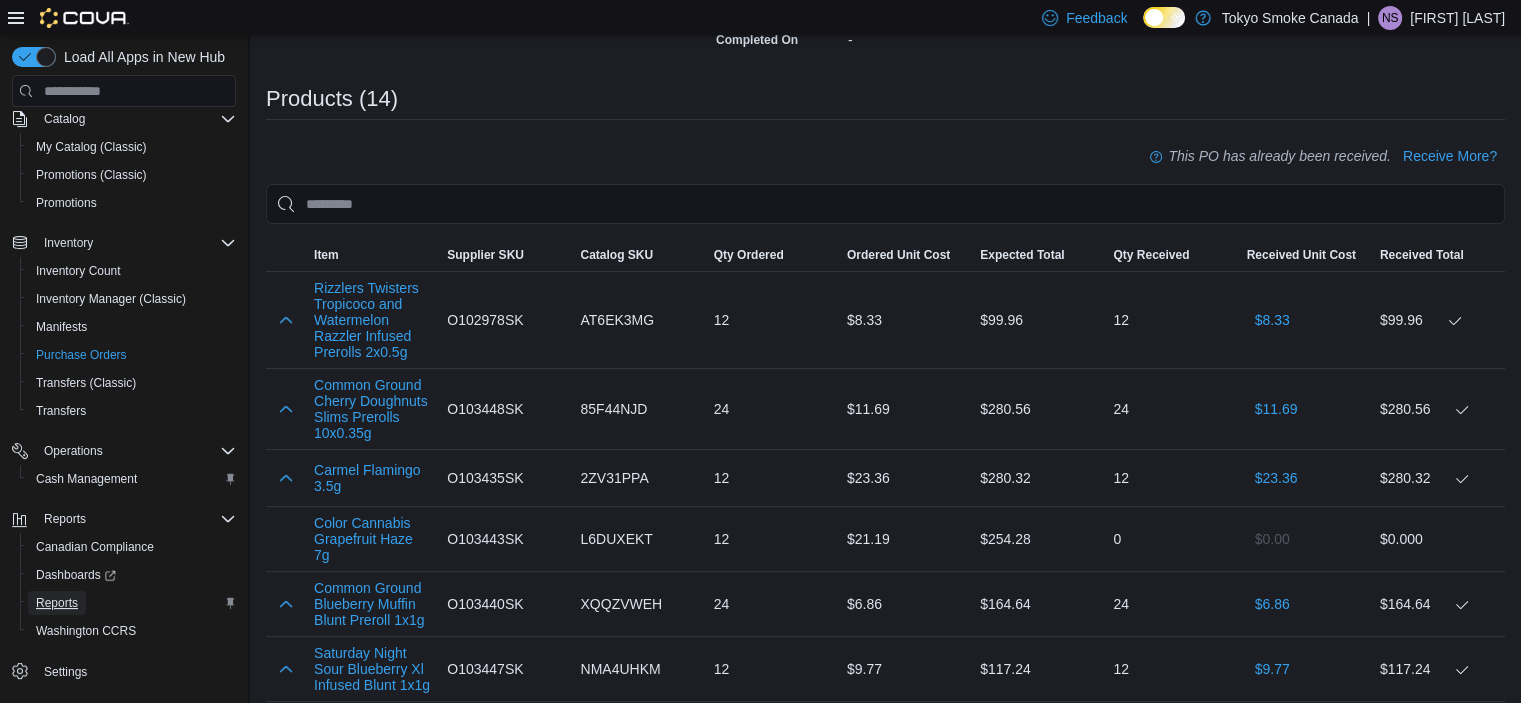 click on "Reports" at bounding box center [57, 603] 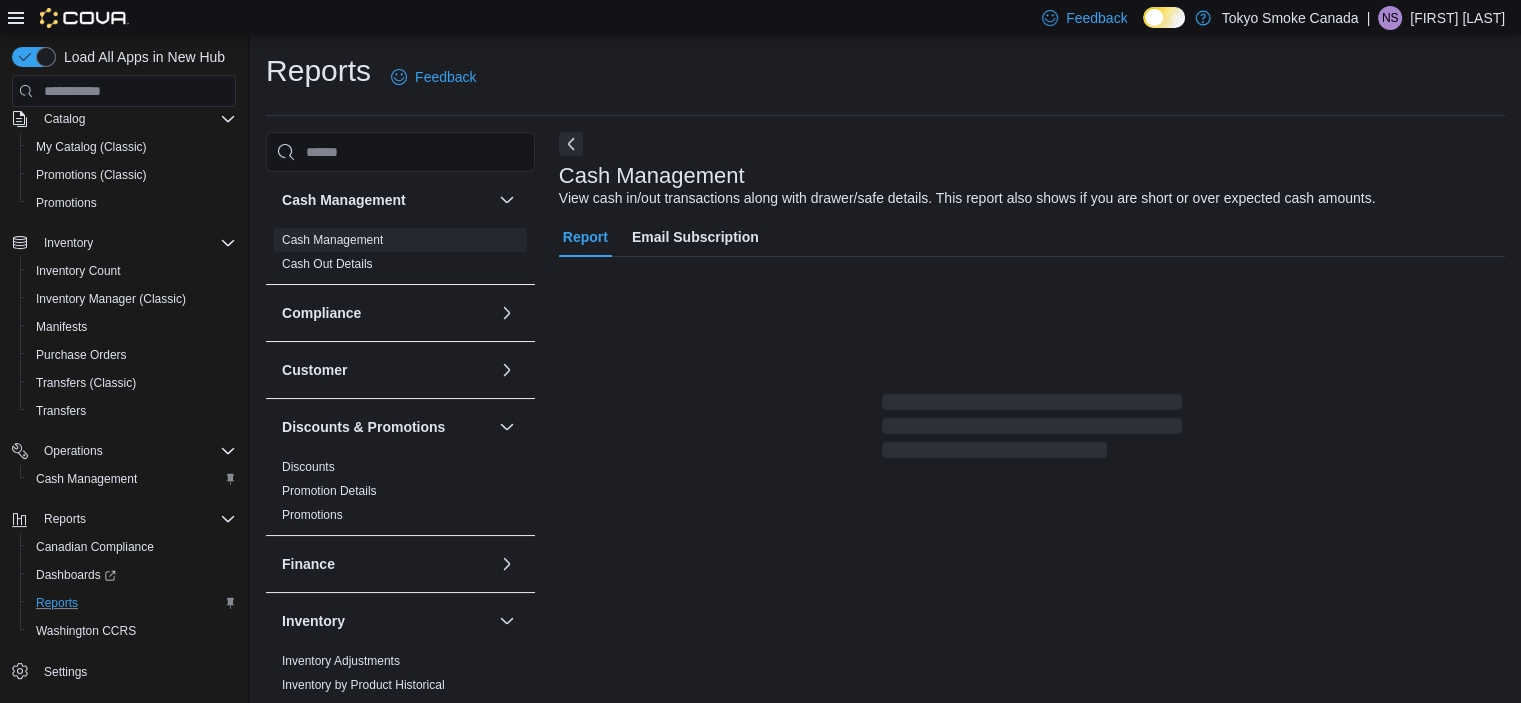 scroll, scrollTop: 12, scrollLeft: 0, axis: vertical 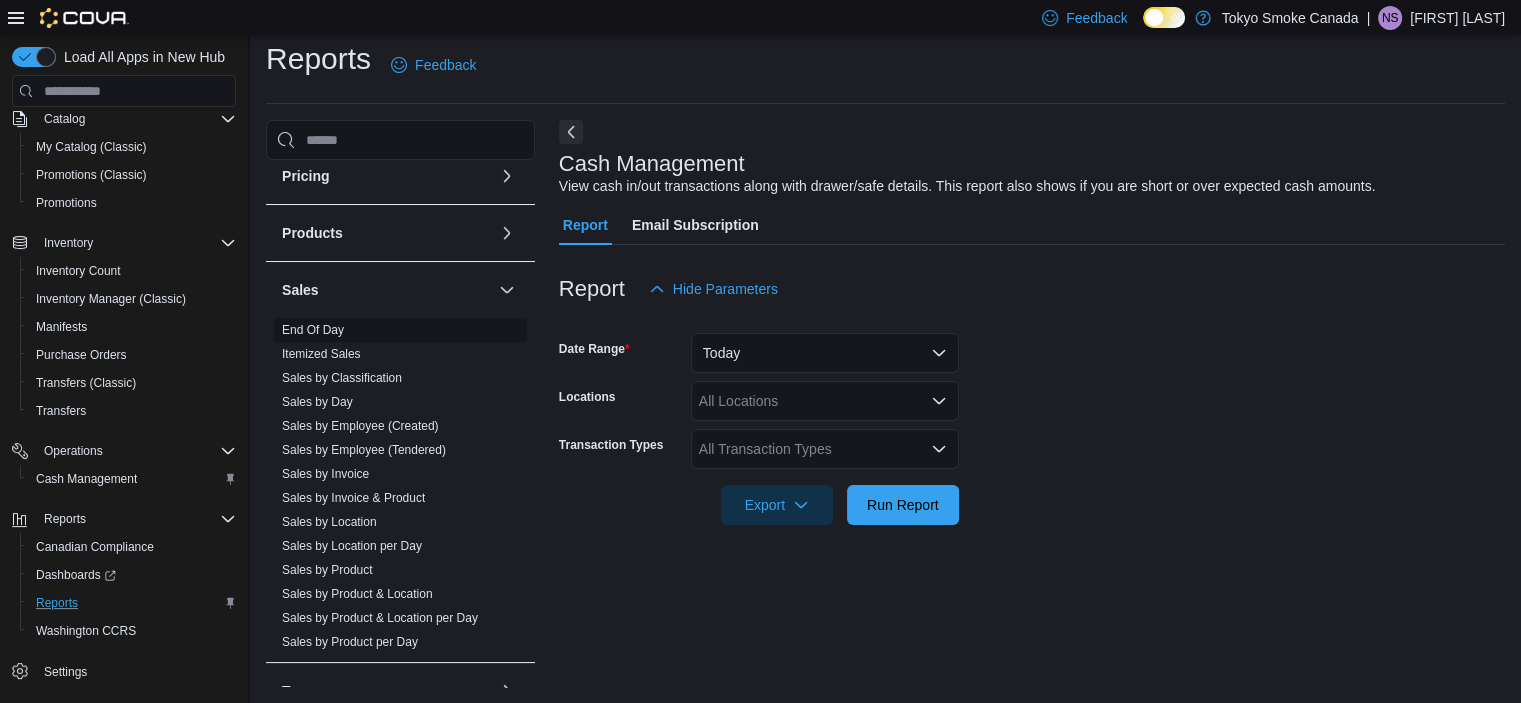 click on "End Of Day" at bounding box center [313, 330] 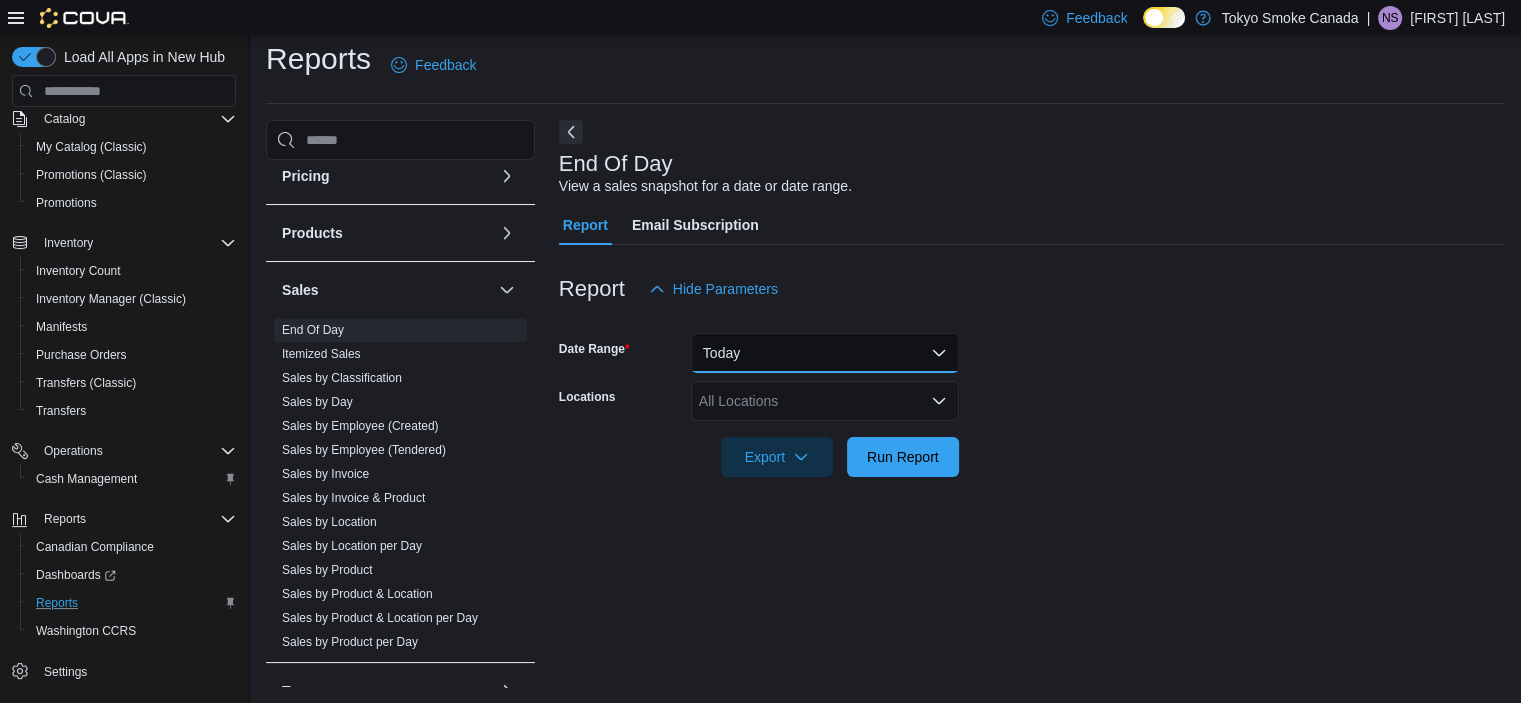 click on "Today" at bounding box center [825, 353] 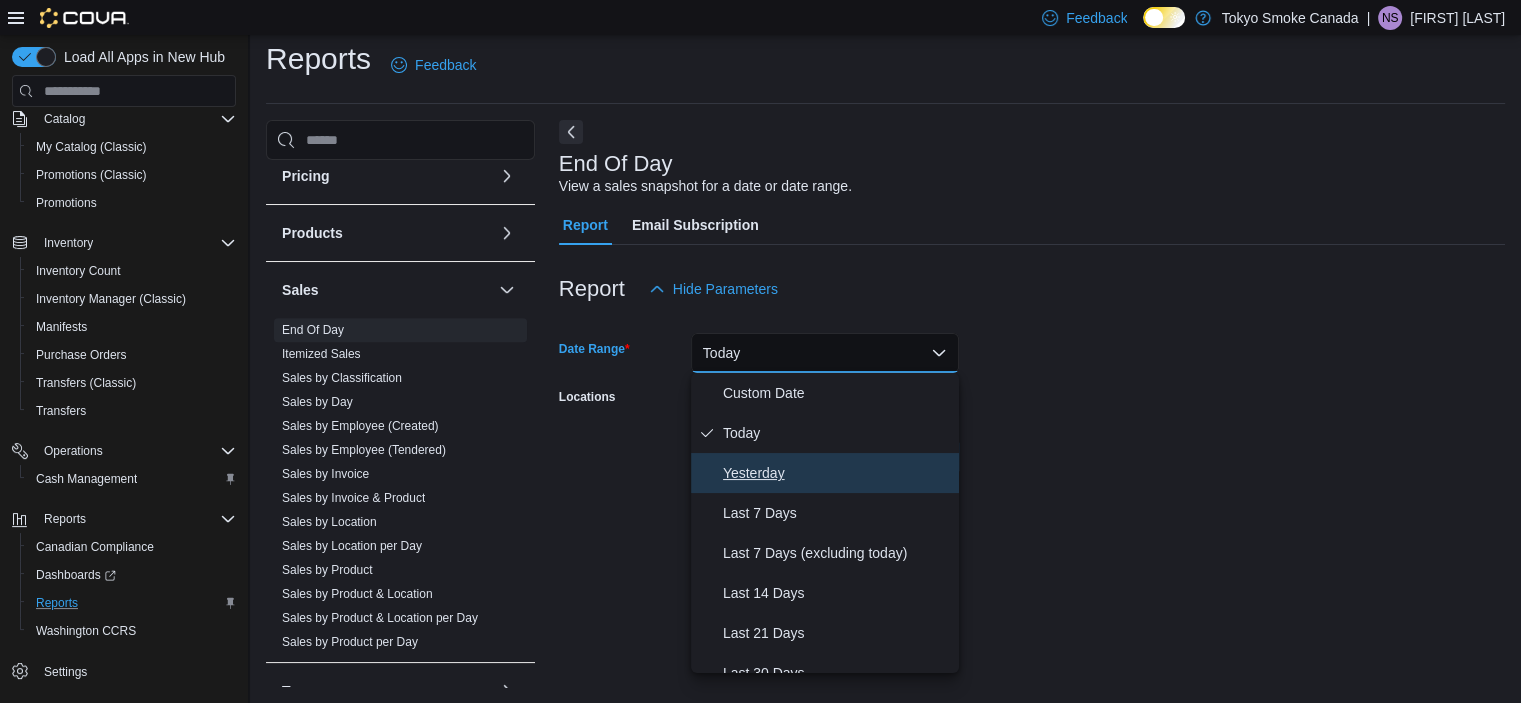 click on "Yesterday" at bounding box center [837, 473] 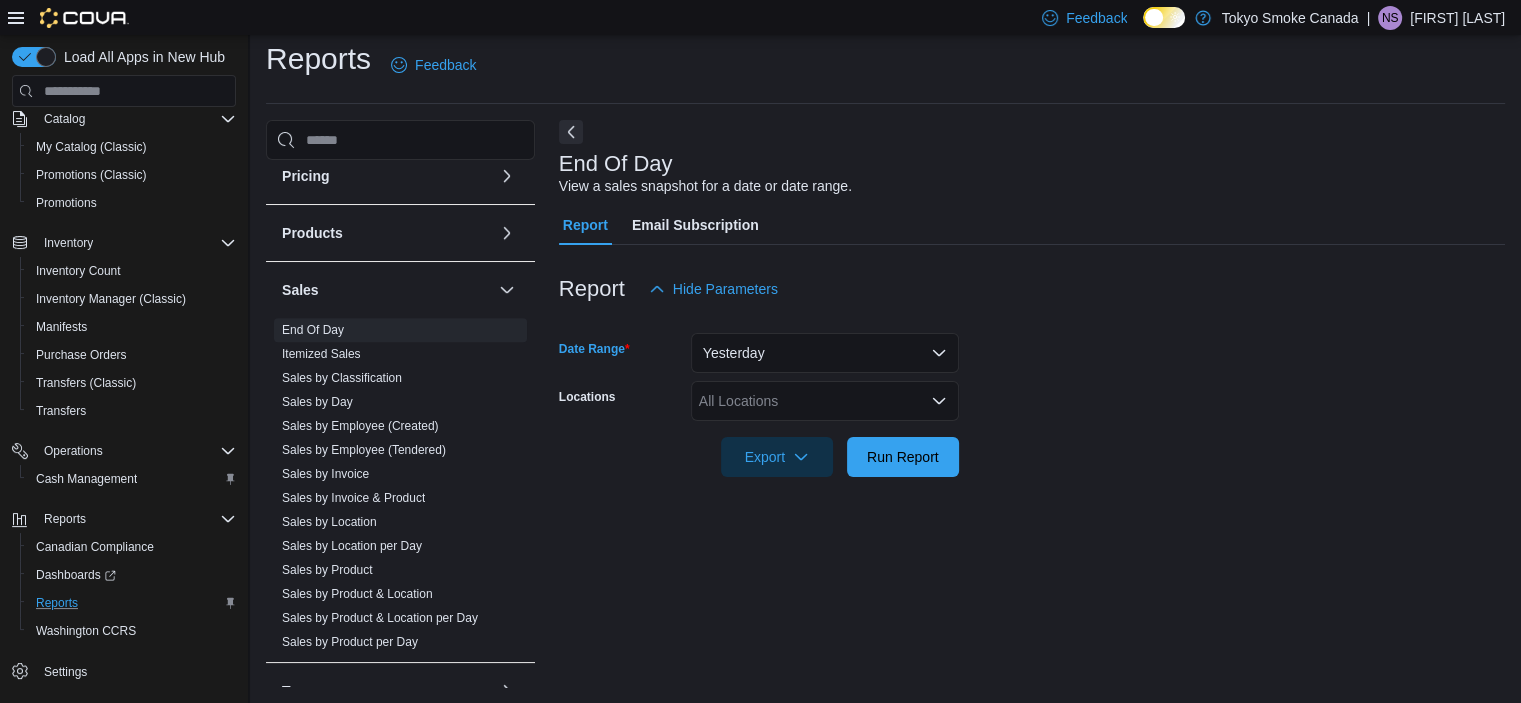 click on "All Locations" at bounding box center [825, 401] 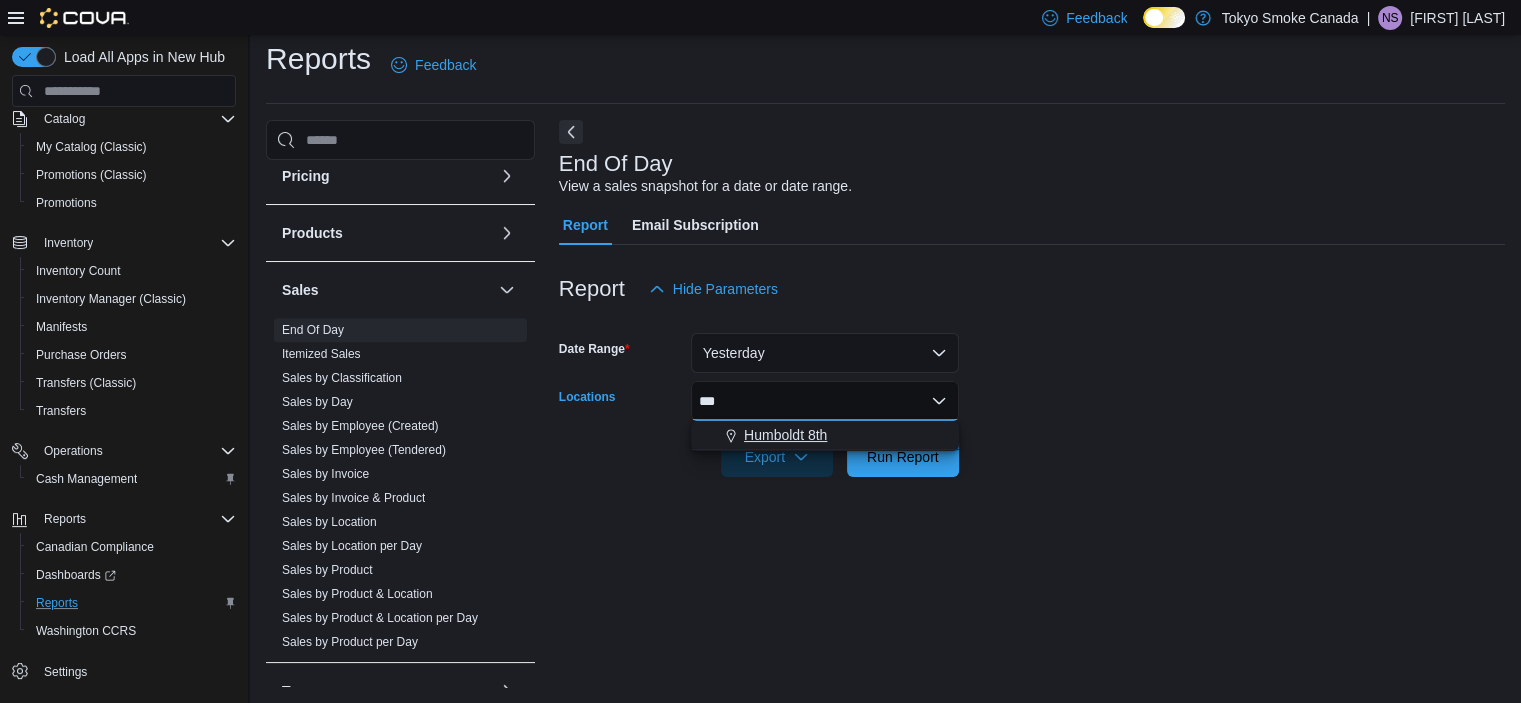 type on "***" 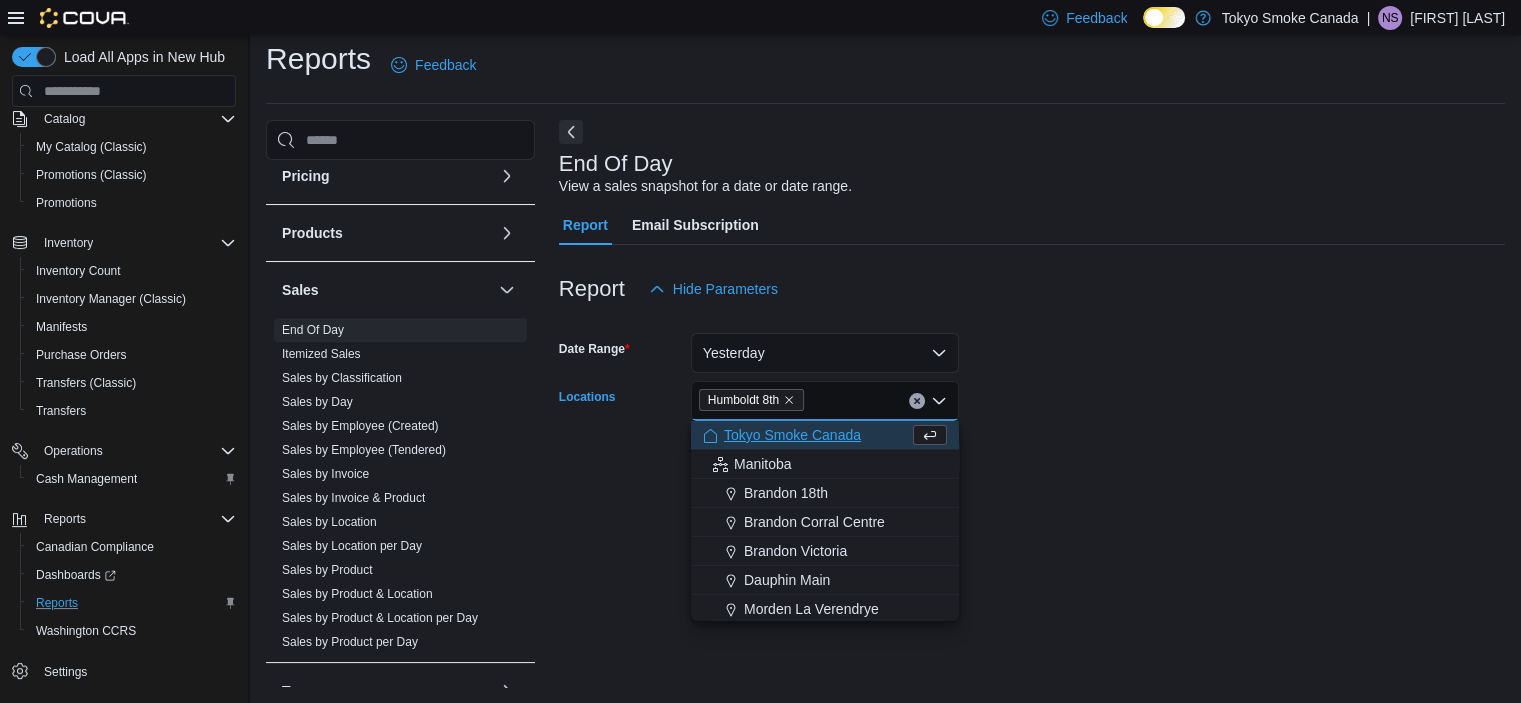 click on "Date Range Yesterday Locations Humboldt 8th Combo box. Selected. Humboldt 8th. Press Backspace to delete Humboldt 8th. Combo box input. All Locations. Type some text or, to display a list of choices, press Down Arrow. To exit the list of choices, press Escape. Export  Run Report" at bounding box center [1032, 393] 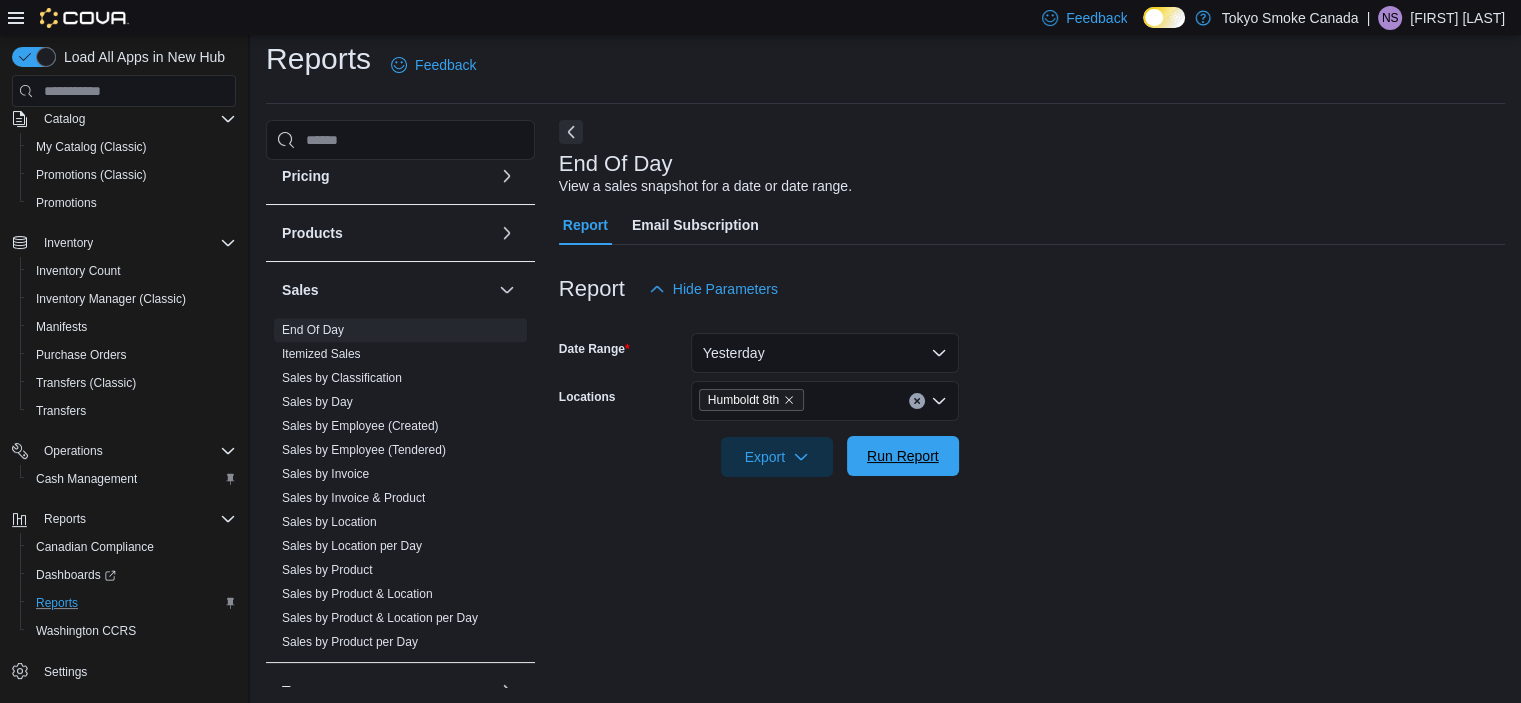 click on "Run Report" at bounding box center [903, 456] 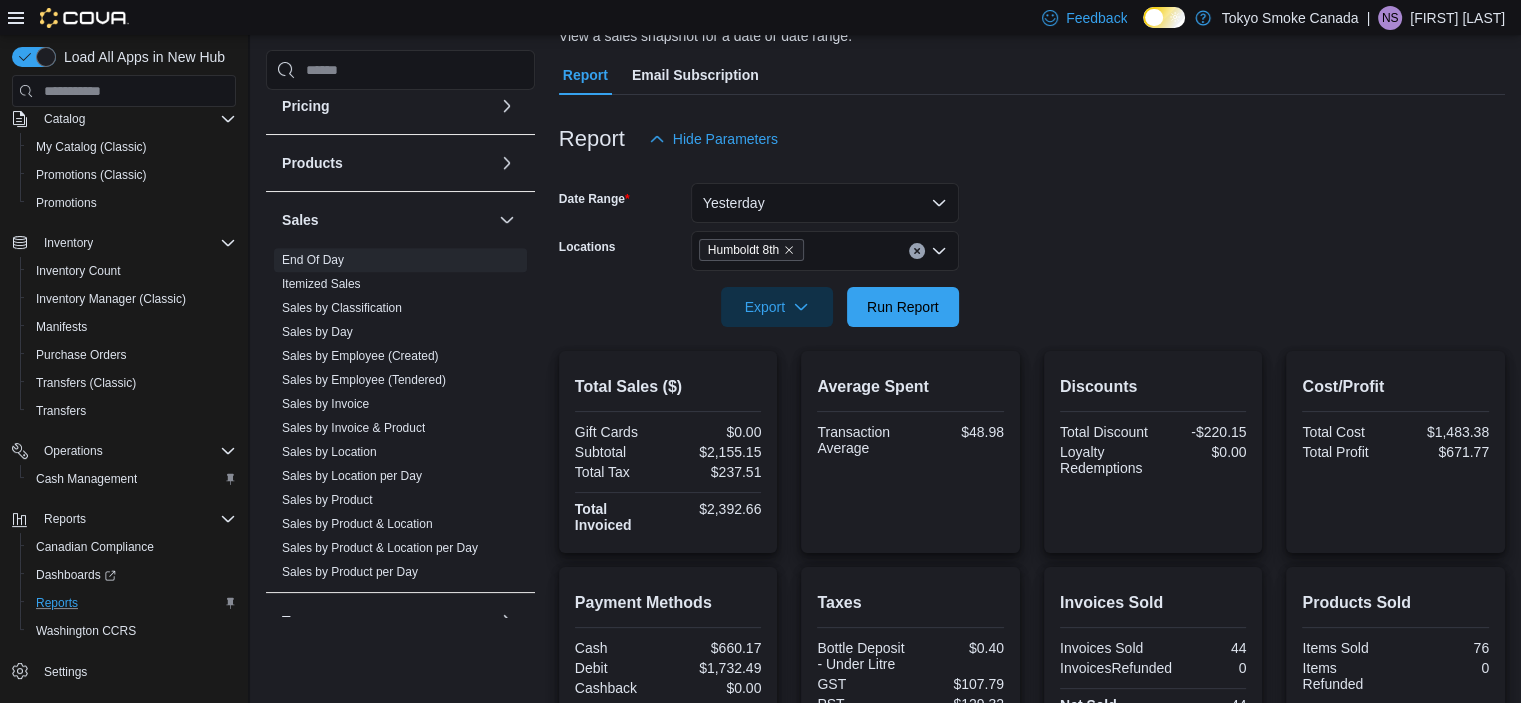 scroll, scrollTop: 80, scrollLeft: 0, axis: vertical 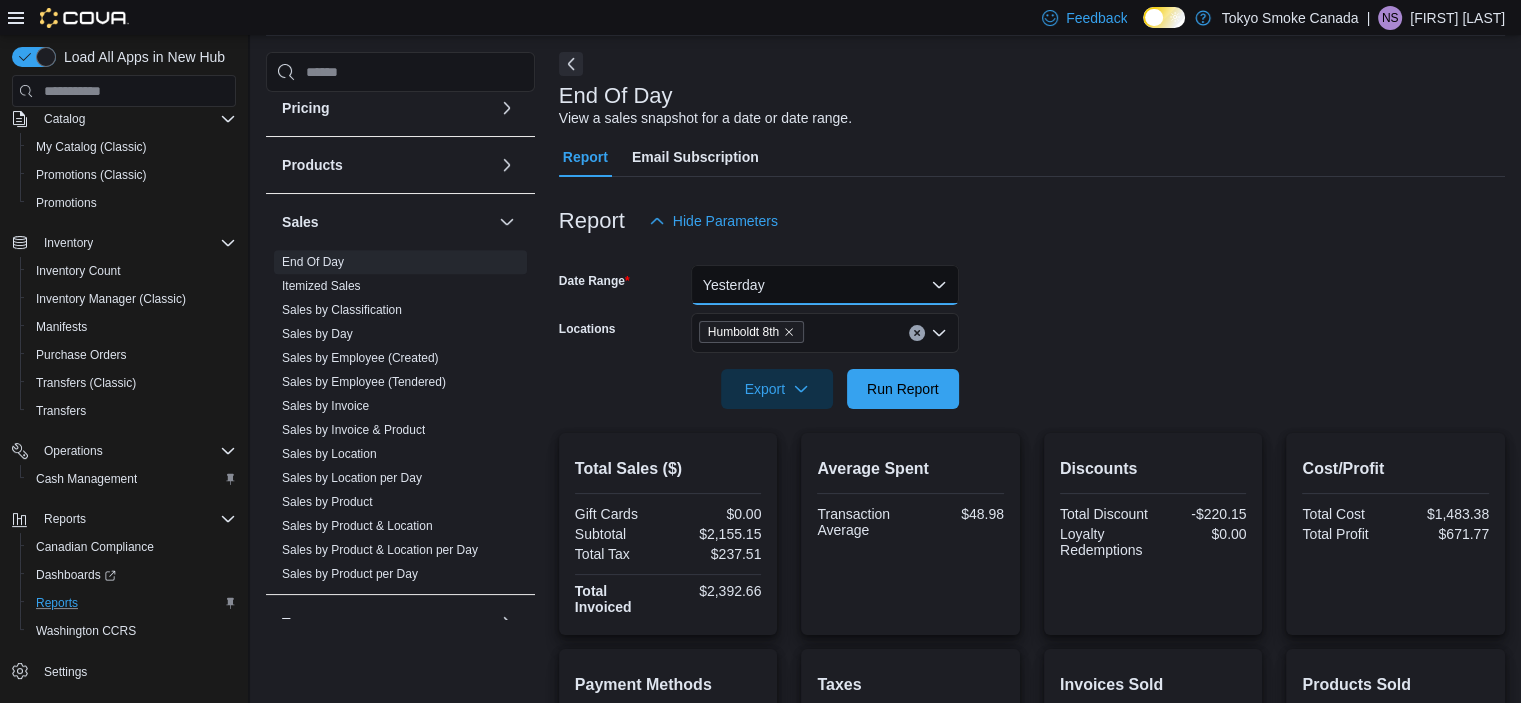 click on "Yesterday" at bounding box center (825, 285) 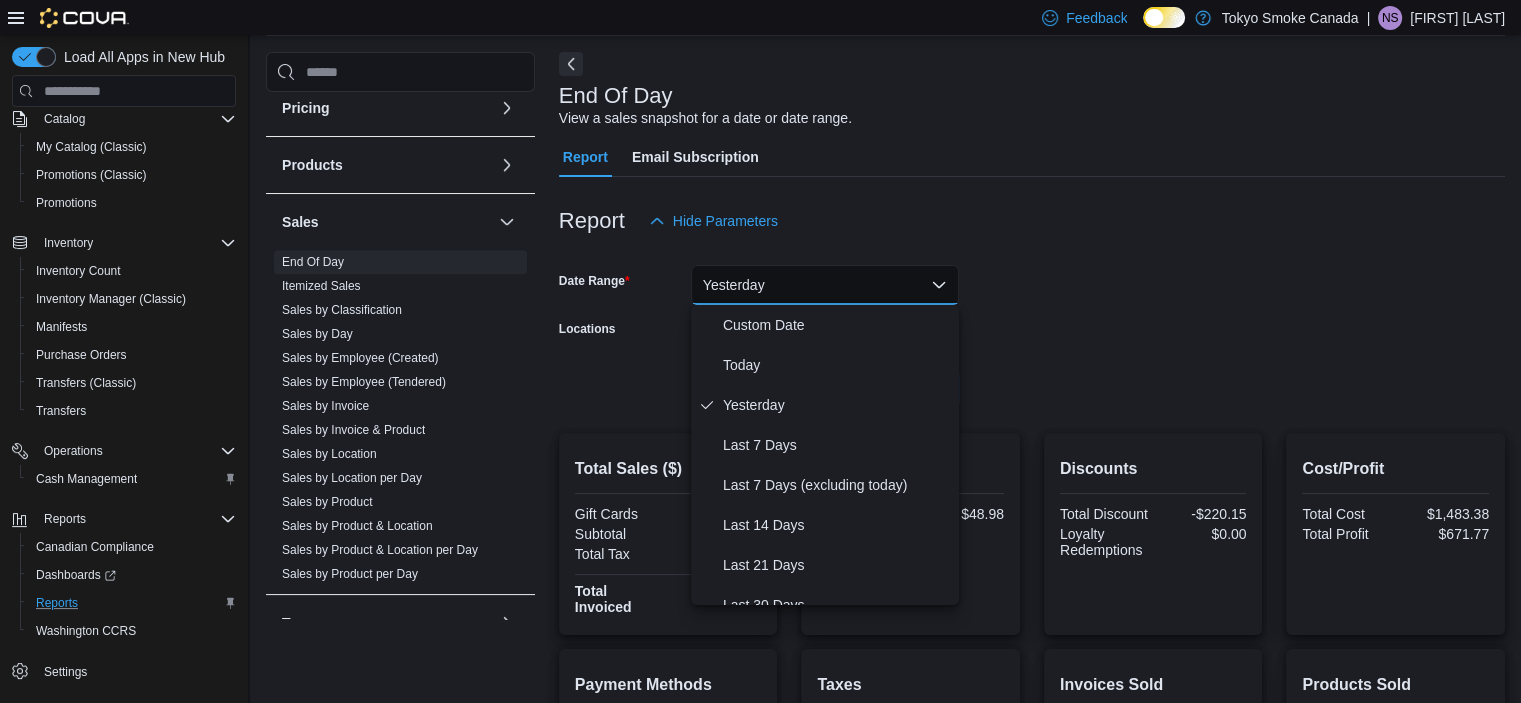 click on "Date Range Yesterday Locations Humboldt 8th Export  Run Report" at bounding box center [1032, 325] 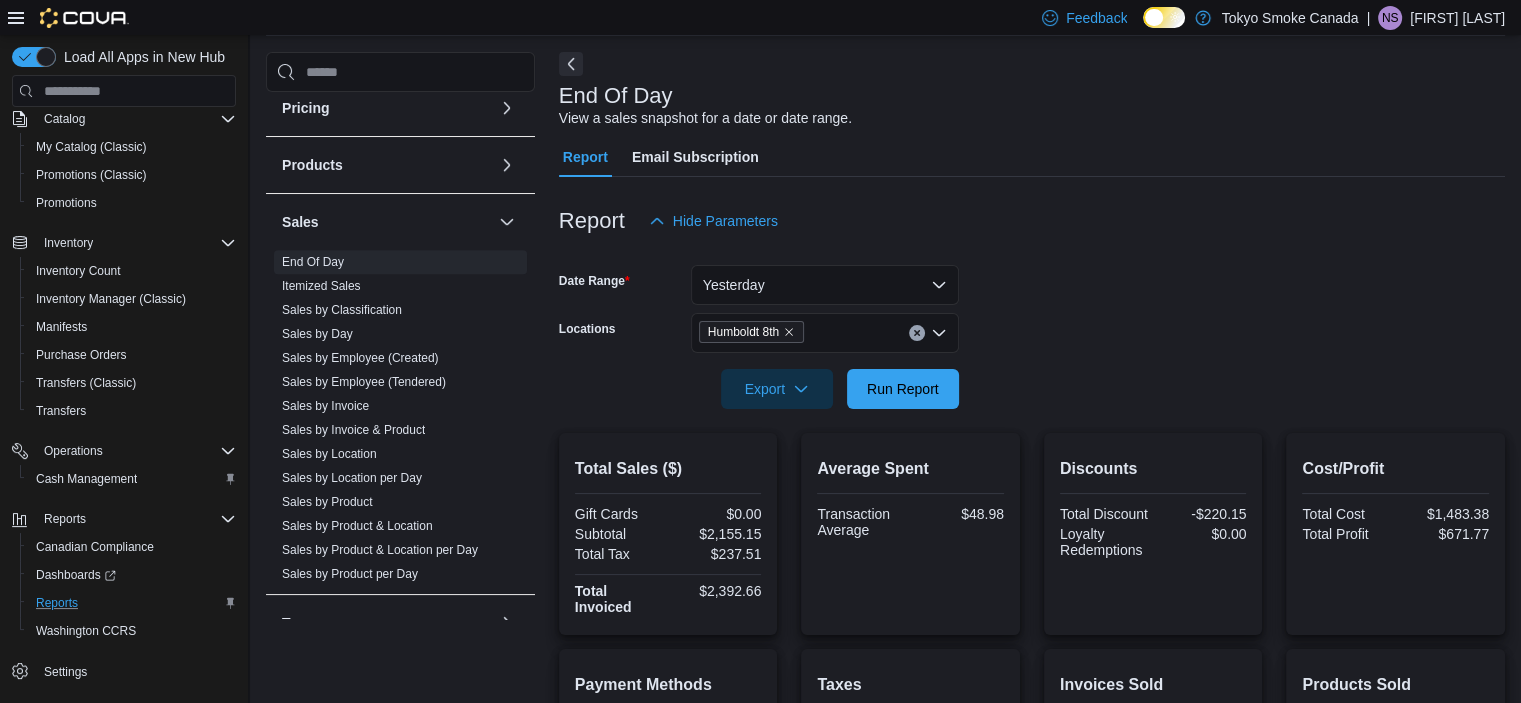 click on "Date Range Yesterday Locations Humboldt 8th Export  Run Report" at bounding box center (1032, 325) 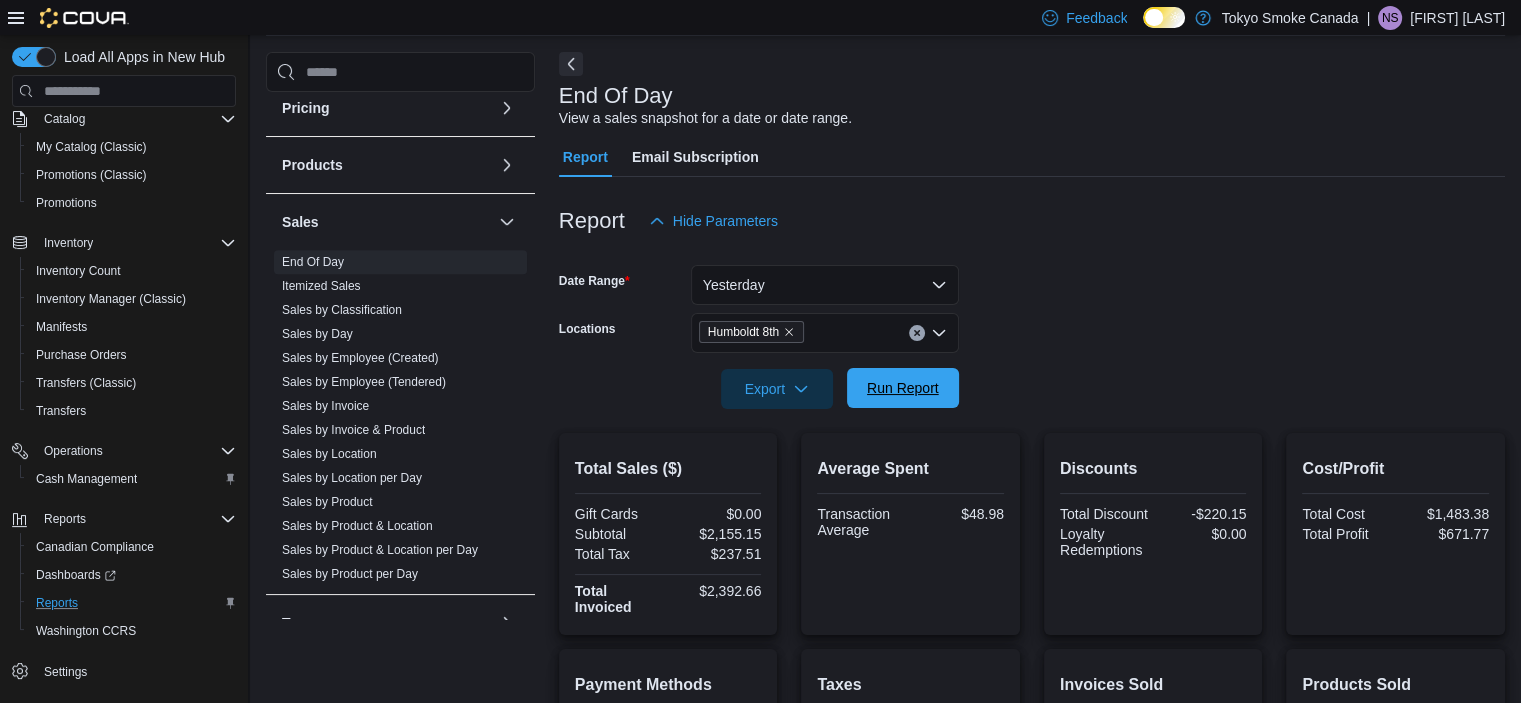 click on "Run Report" at bounding box center [903, 388] 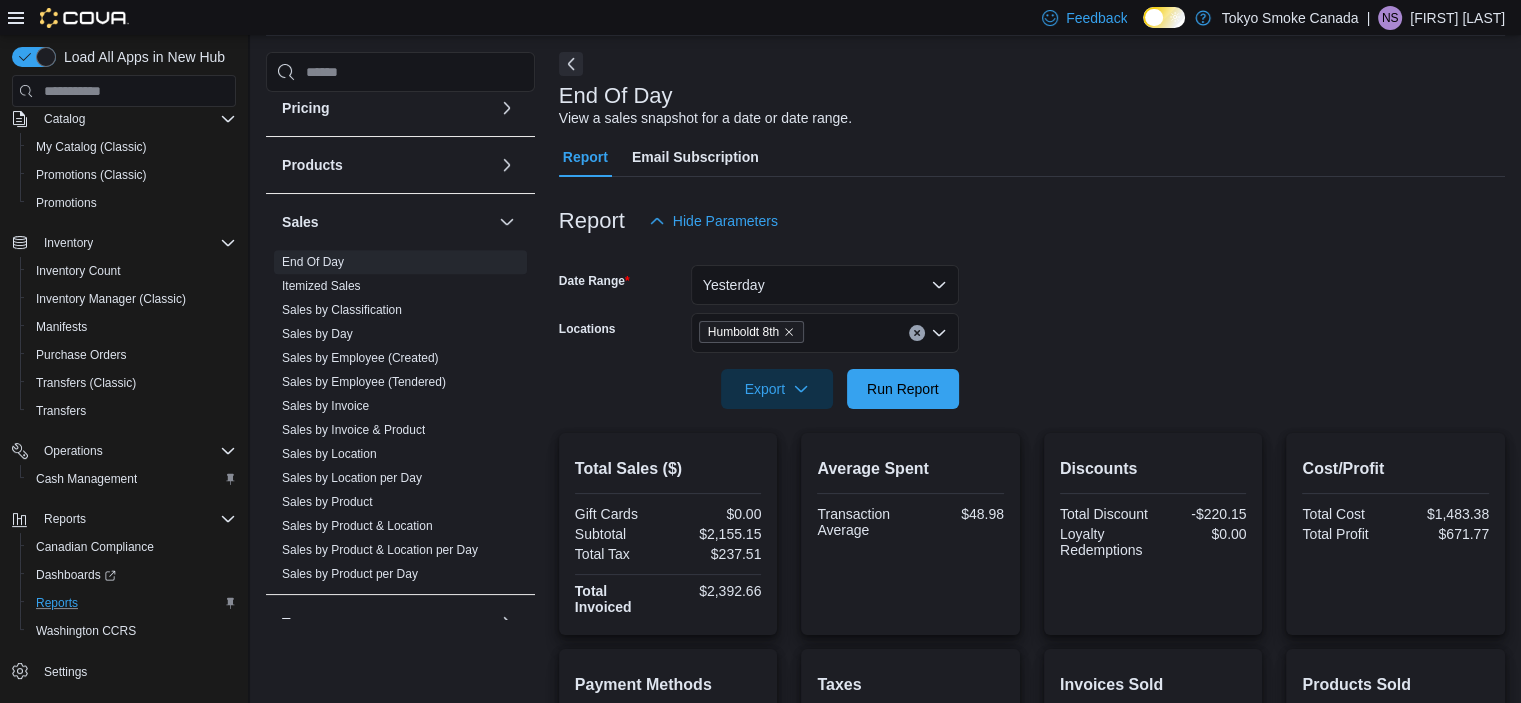 click at bounding box center [1032, 253] 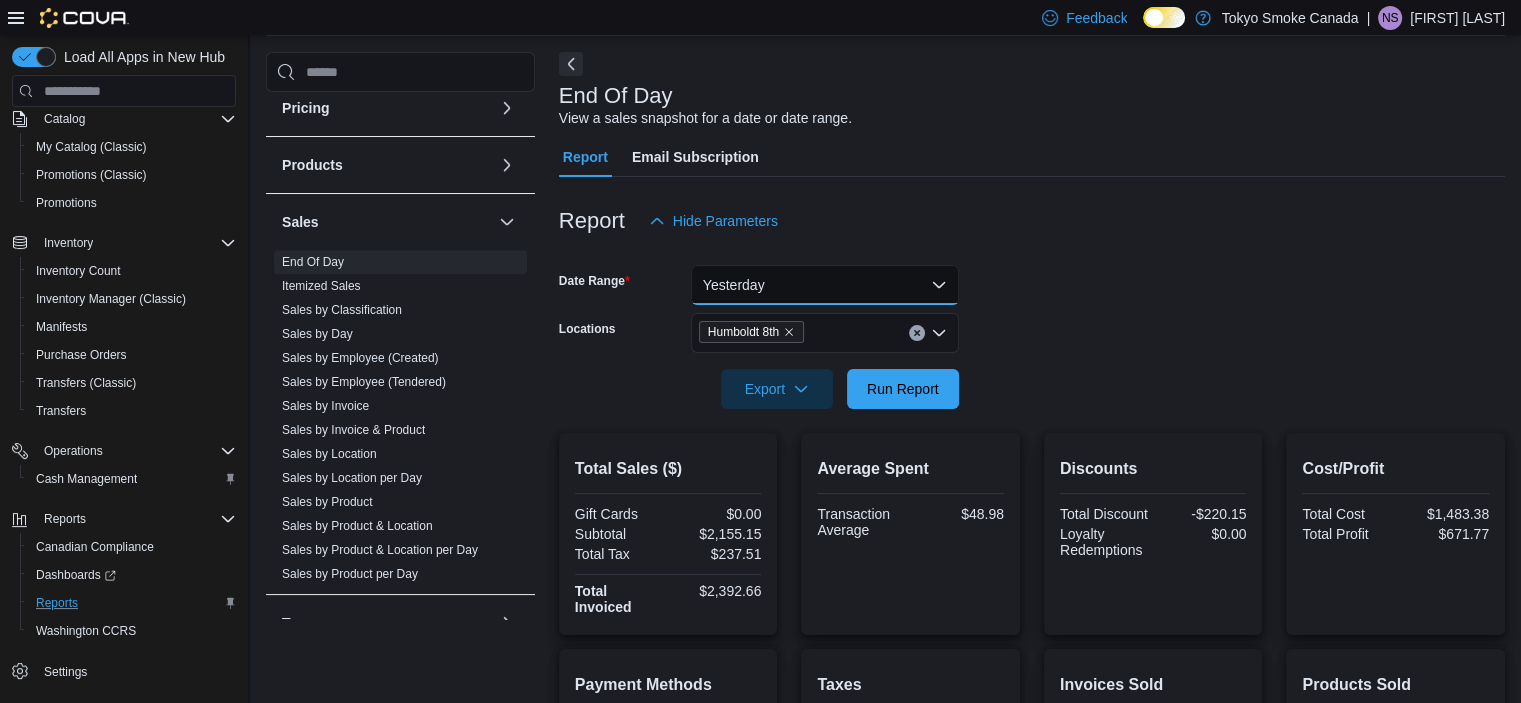 click on "Yesterday" at bounding box center [825, 285] 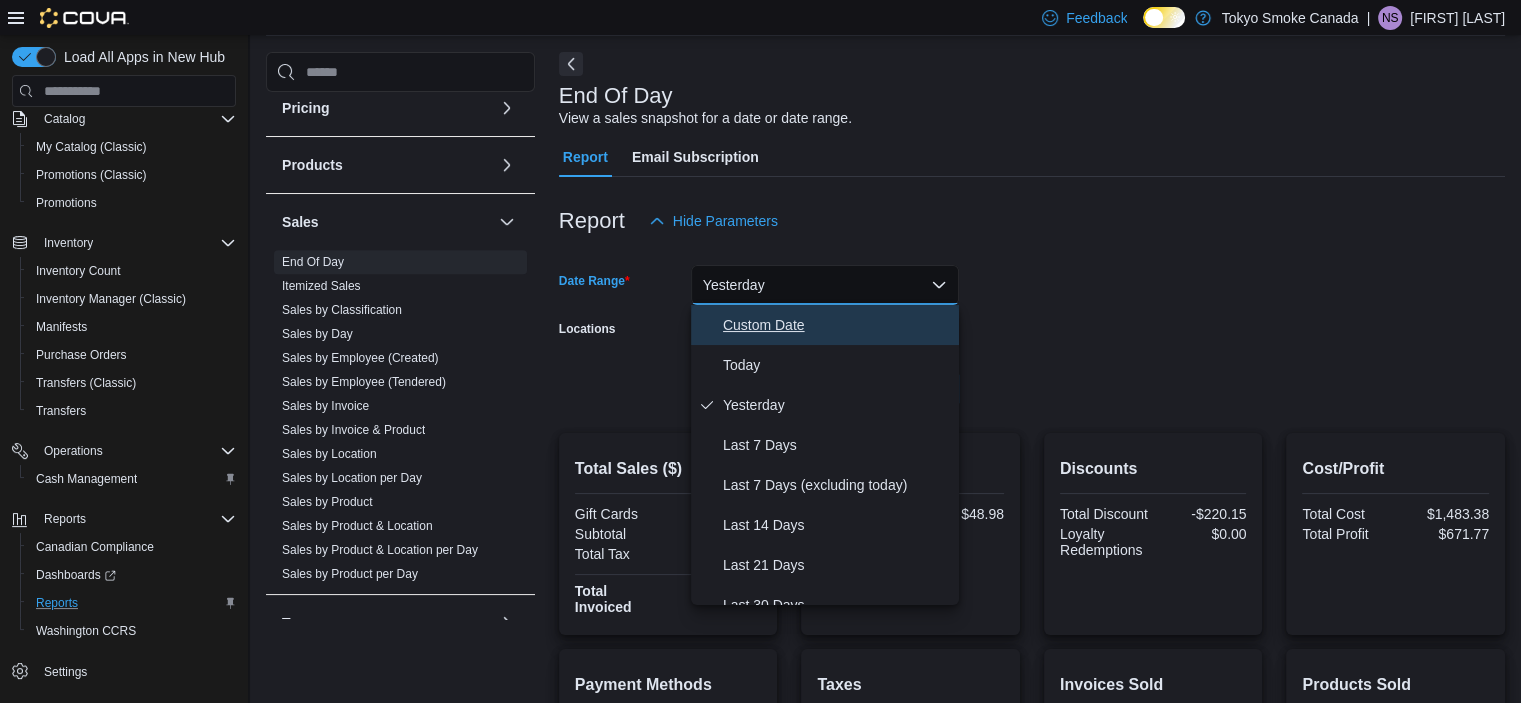 click on "Custom Date" at bounding box center [837, 325] 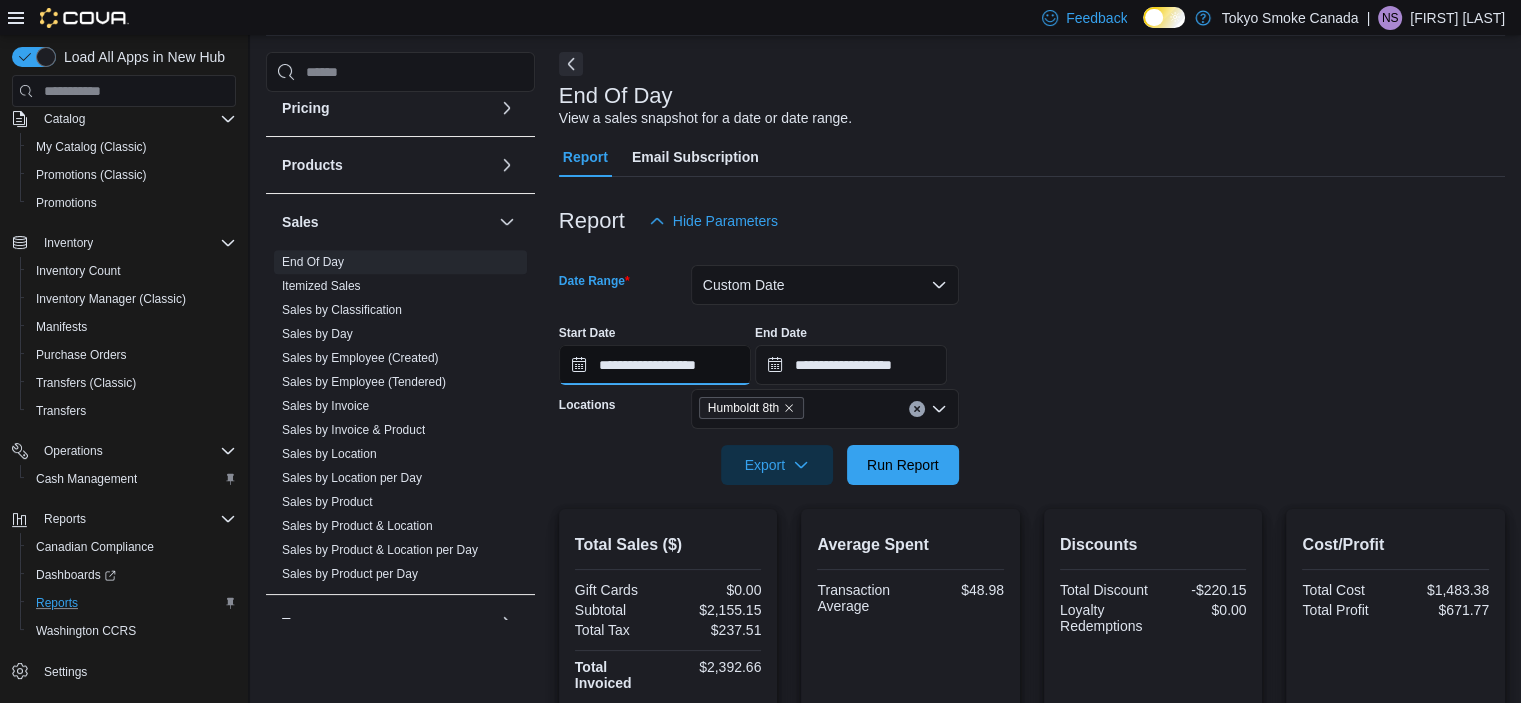 click on "**********" at bounding box center [655, 365] 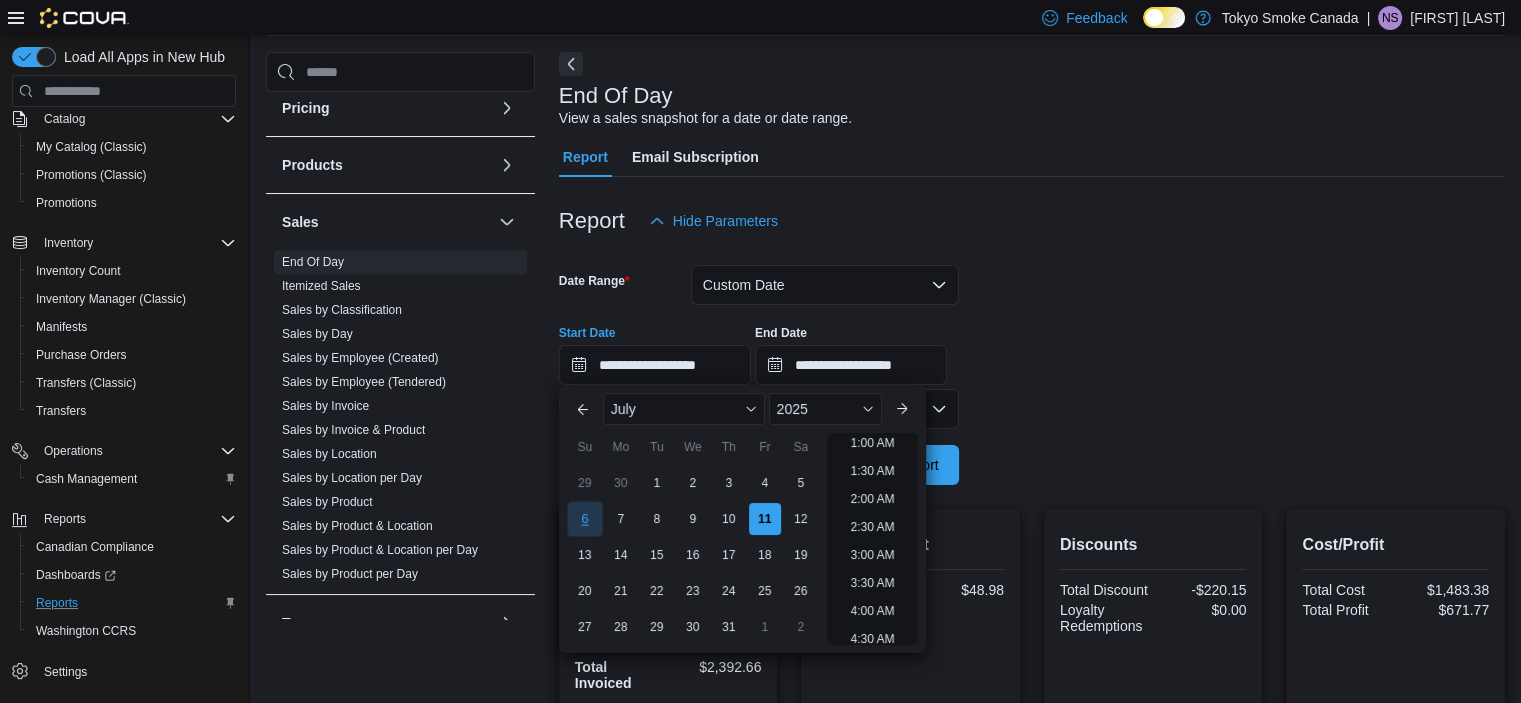 click on "6" at bounding box center (584, 519) 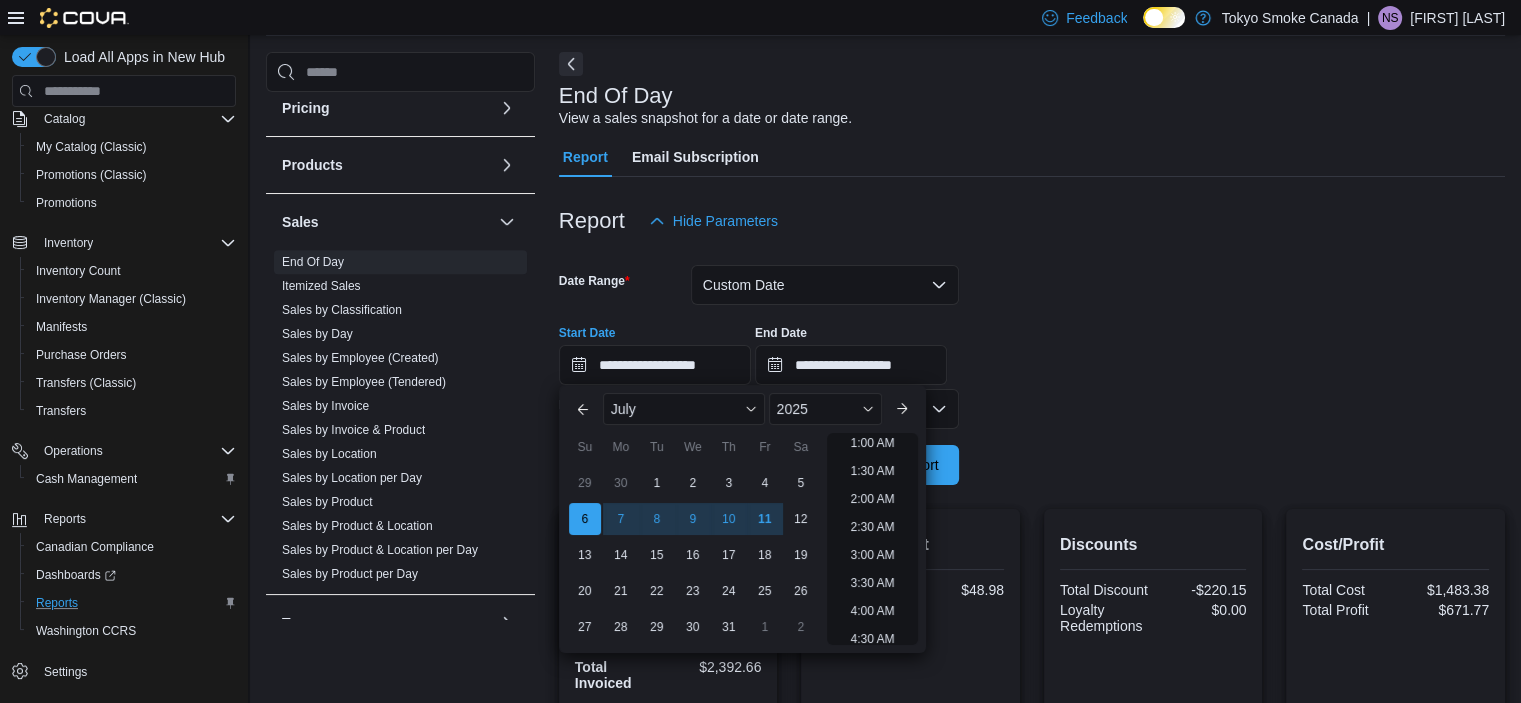 scroll, scrollTop: 4, scrollLeft: 0, axis: vertical 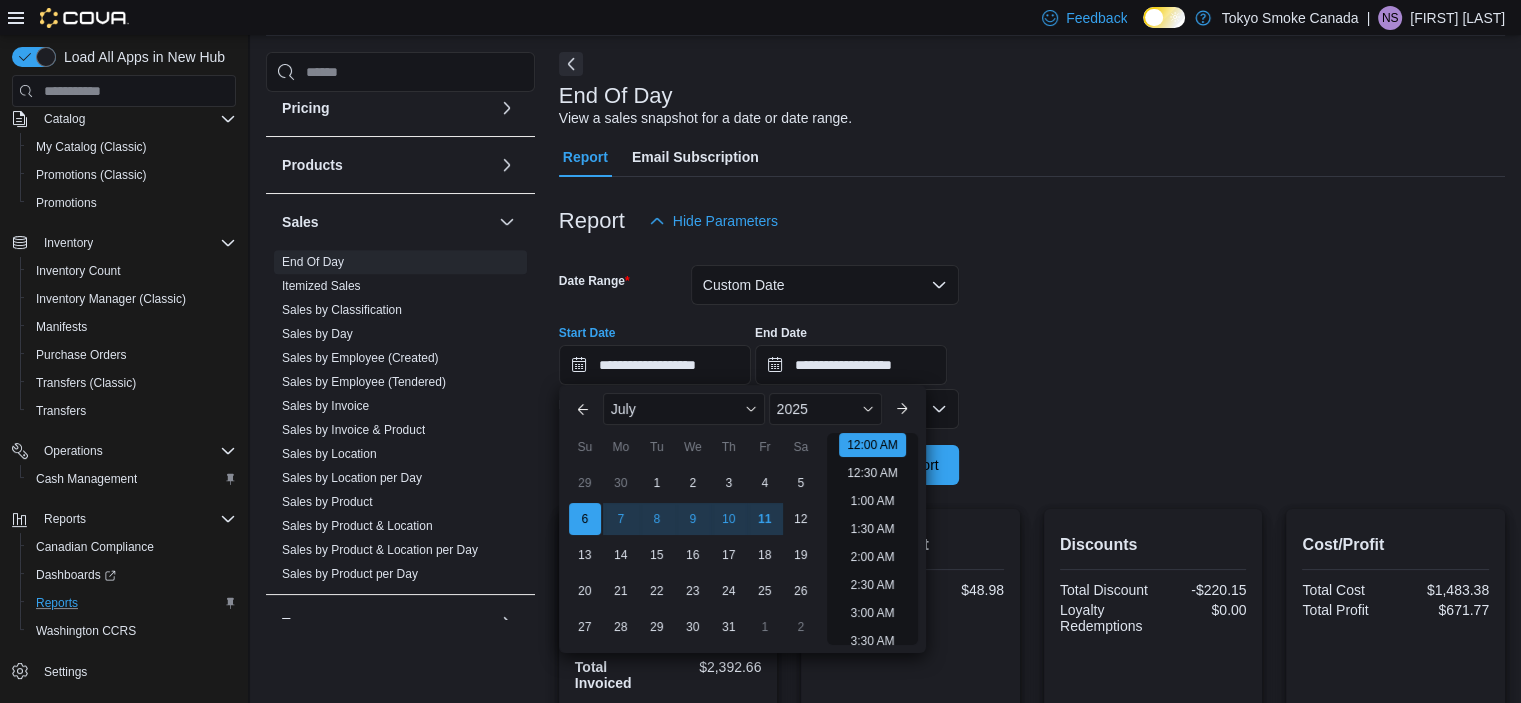 click on "**********" at bounding box center (1032, 363) 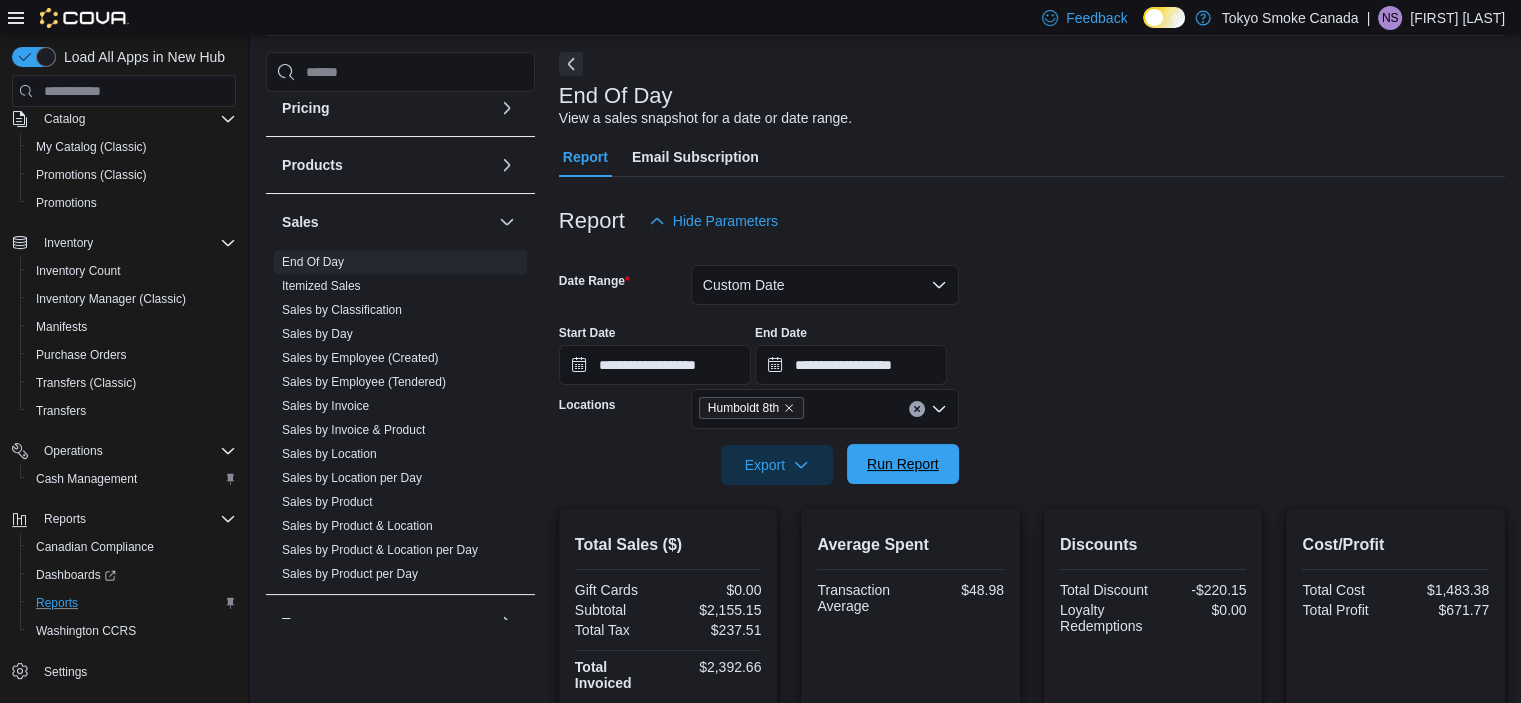 click on "Run Report" at bounding box center [903, 464] 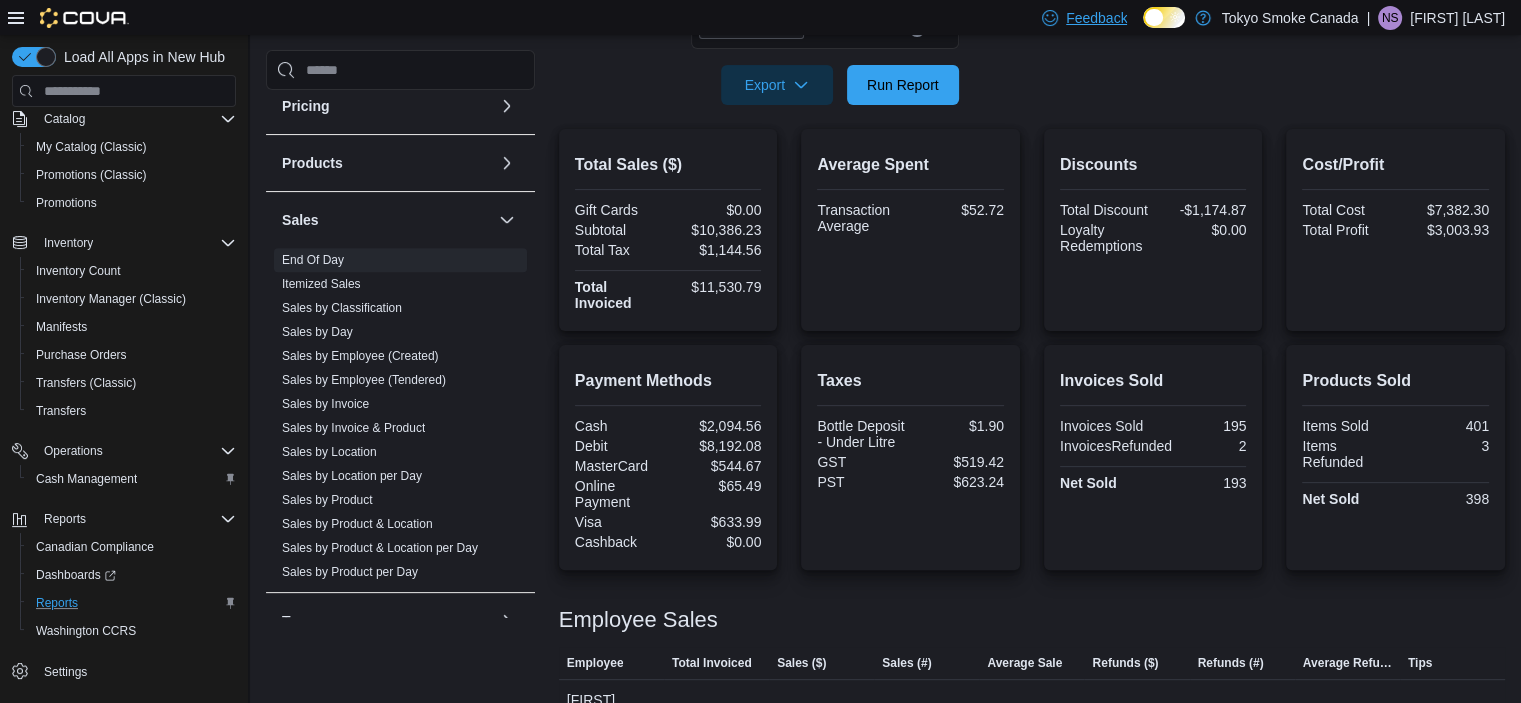 scroll, scrollTop: 204, scrollLeft: 0, axis: vertical 